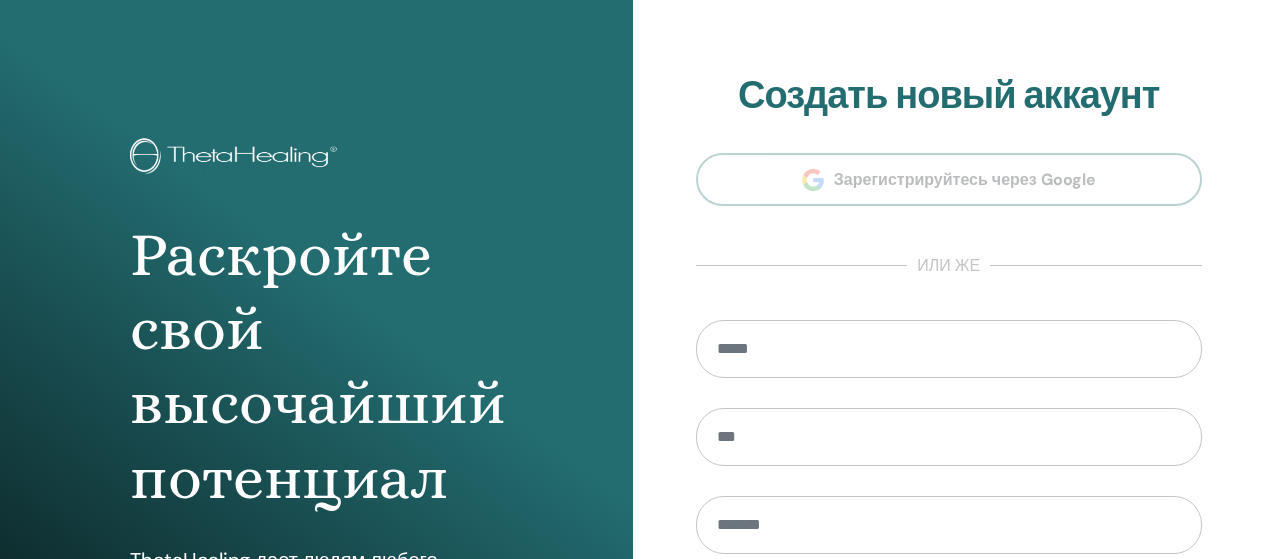 scroll, scrollTop: 0, scrollLeft: 0, axis: both 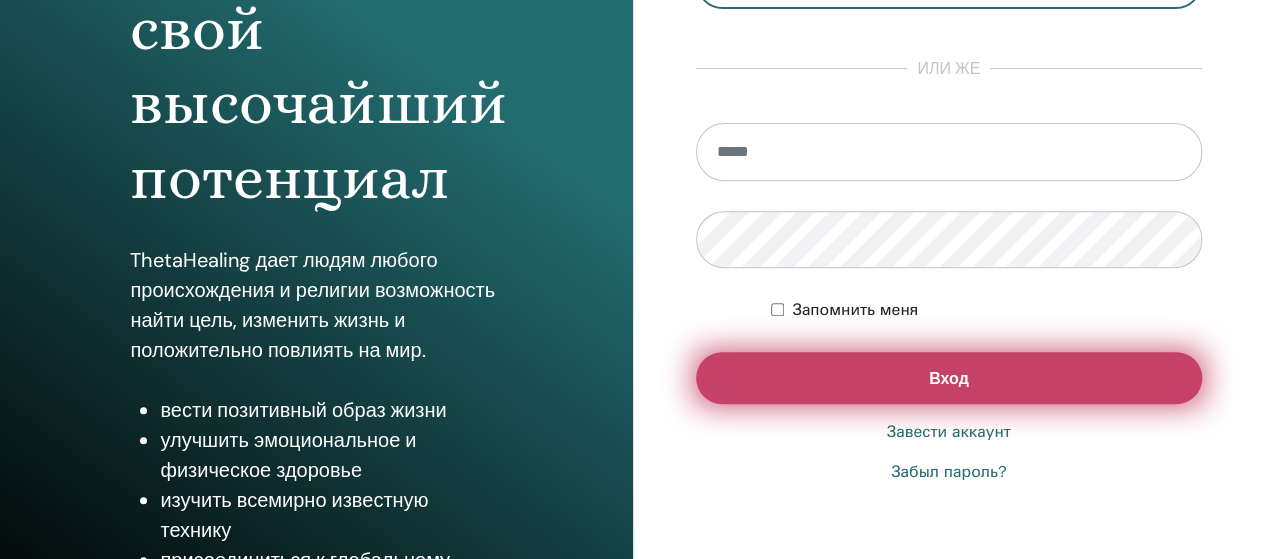 type on "**********" 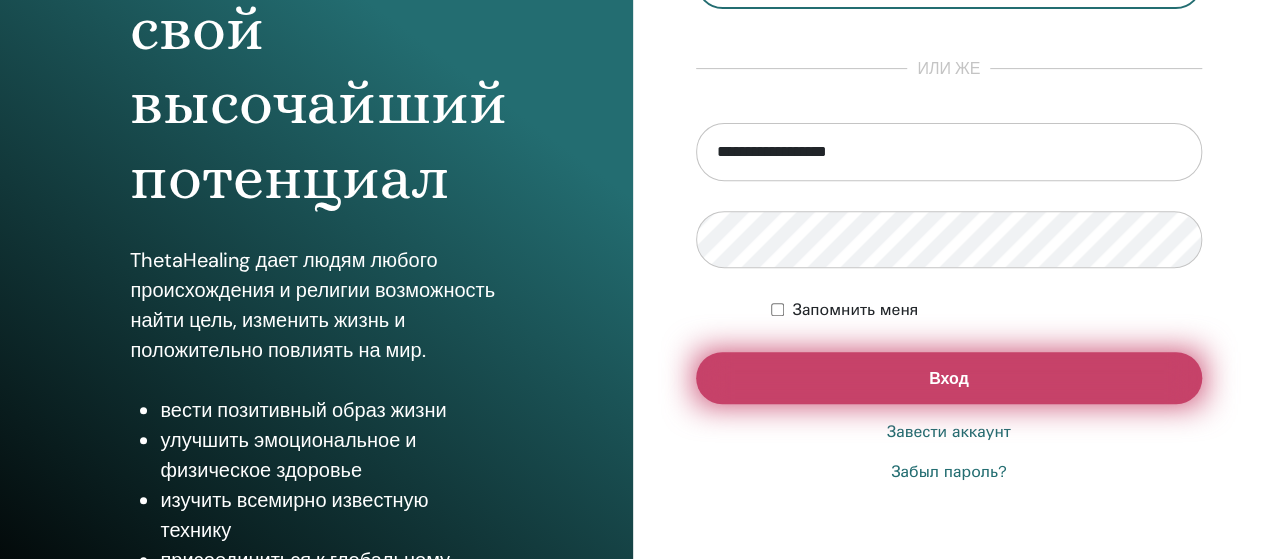 click on "Вход" at bounding box center [949, 378] 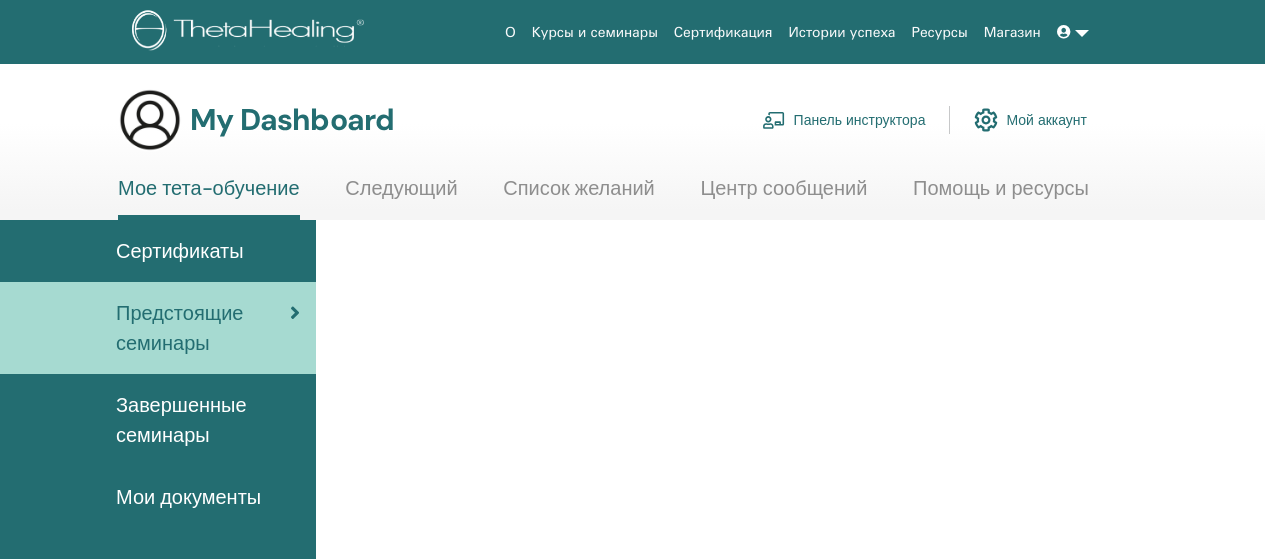 scroll, scrollTop: 0, scrollLeft: 0, axis: both 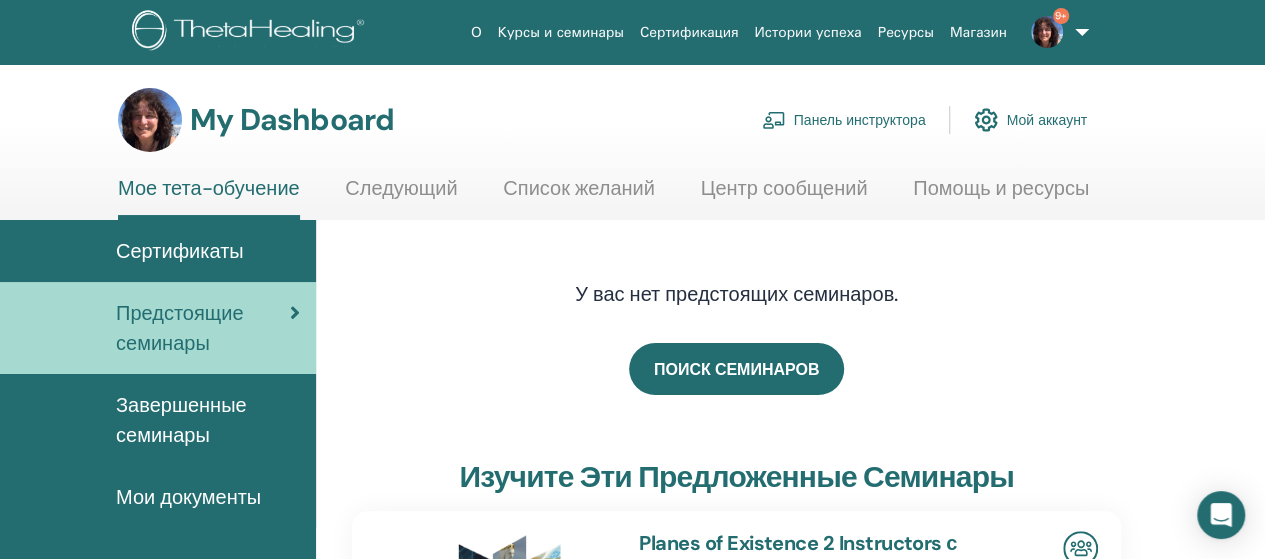 click on "Панель инструктора" at bounding box center [844, 120] 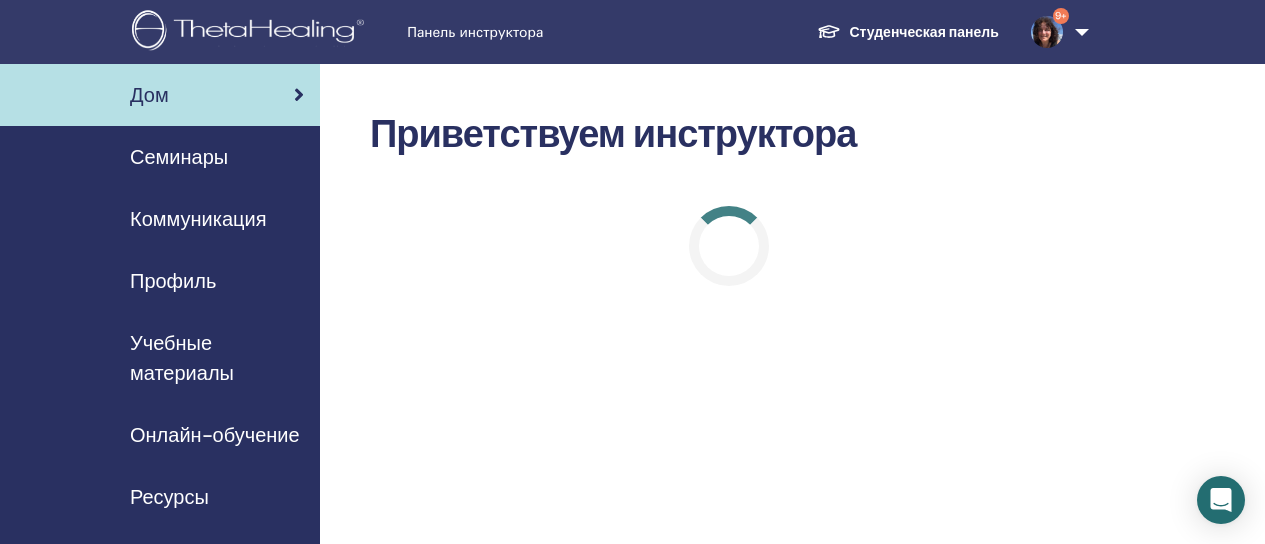 scroll, scrollTop: 0, scrollLeft: 0, axis: both 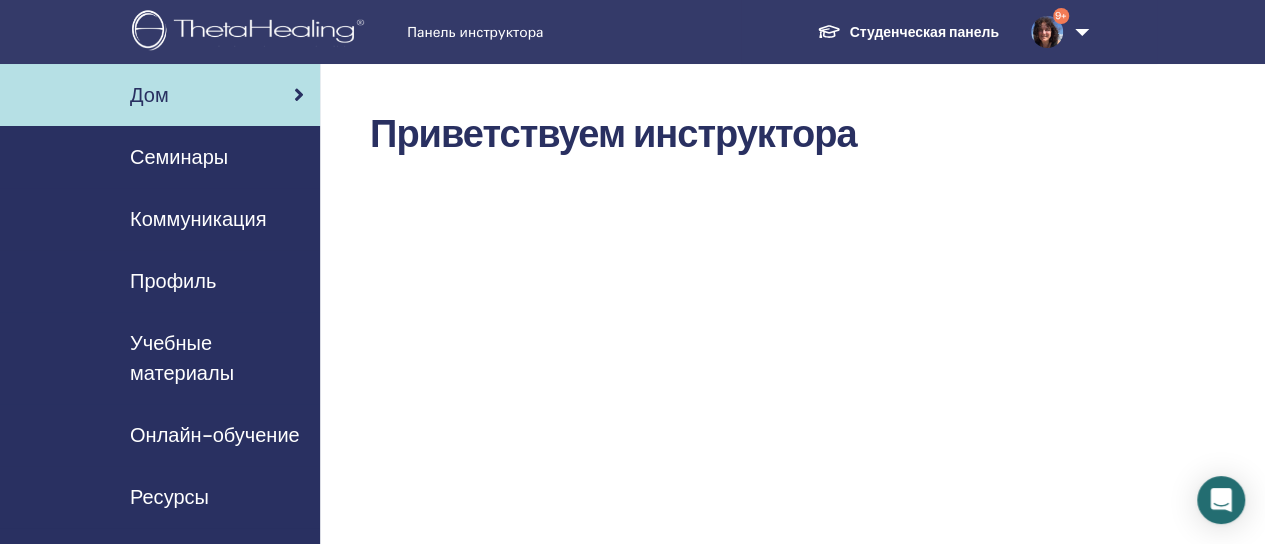 click on "Семинары" at bounding box center (179, 157) 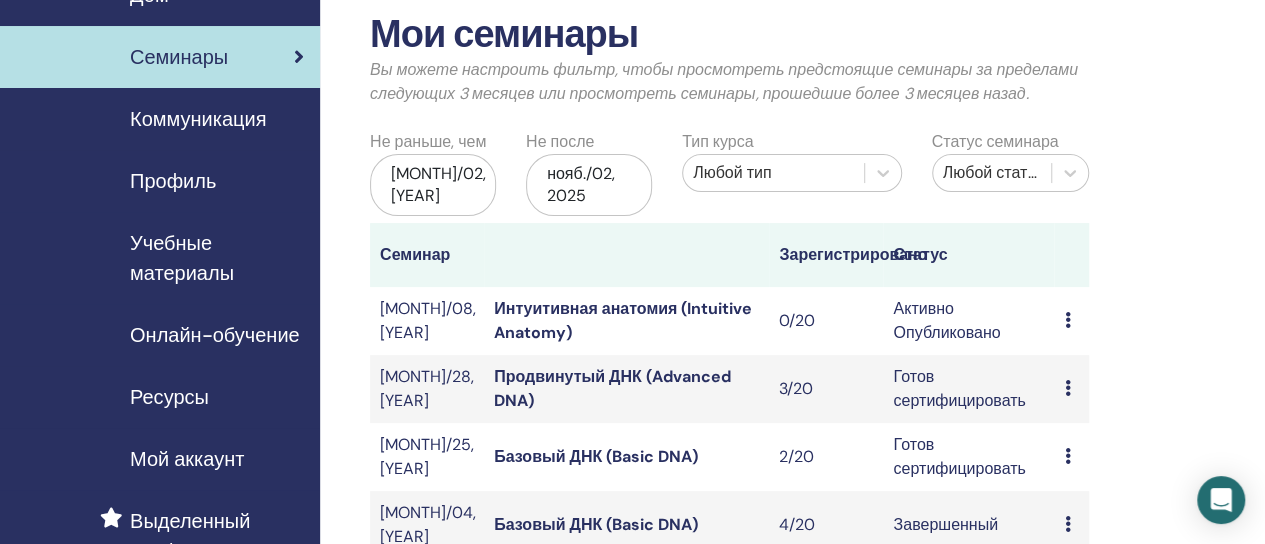 scroll, scrollTop: 200, scrollLeft: 0, axis: vertical 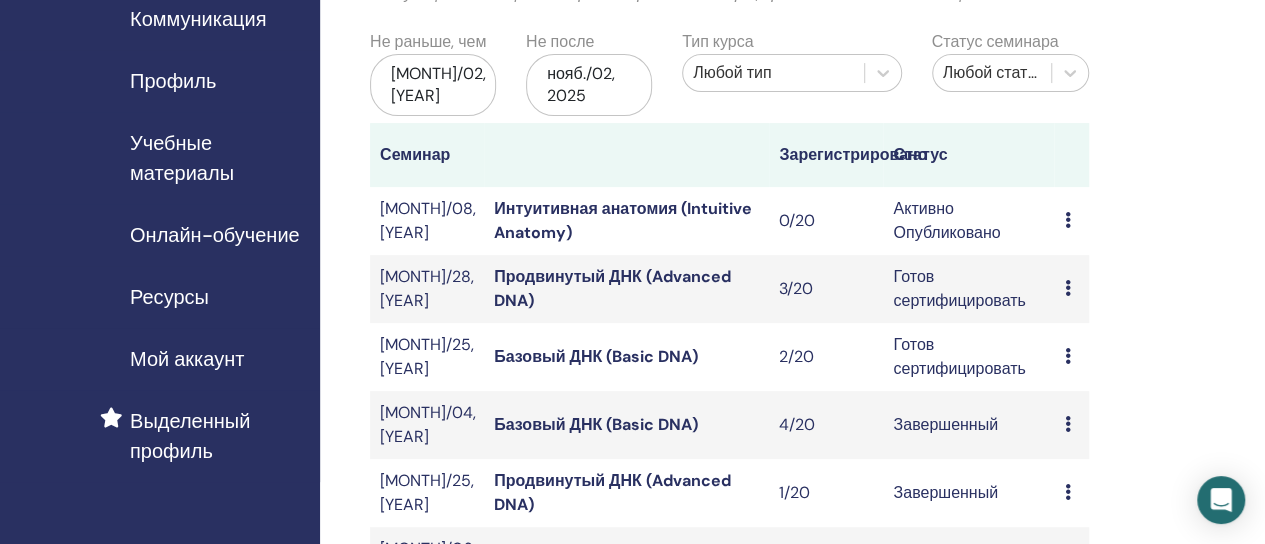 click at bounding box center (1067, 288) 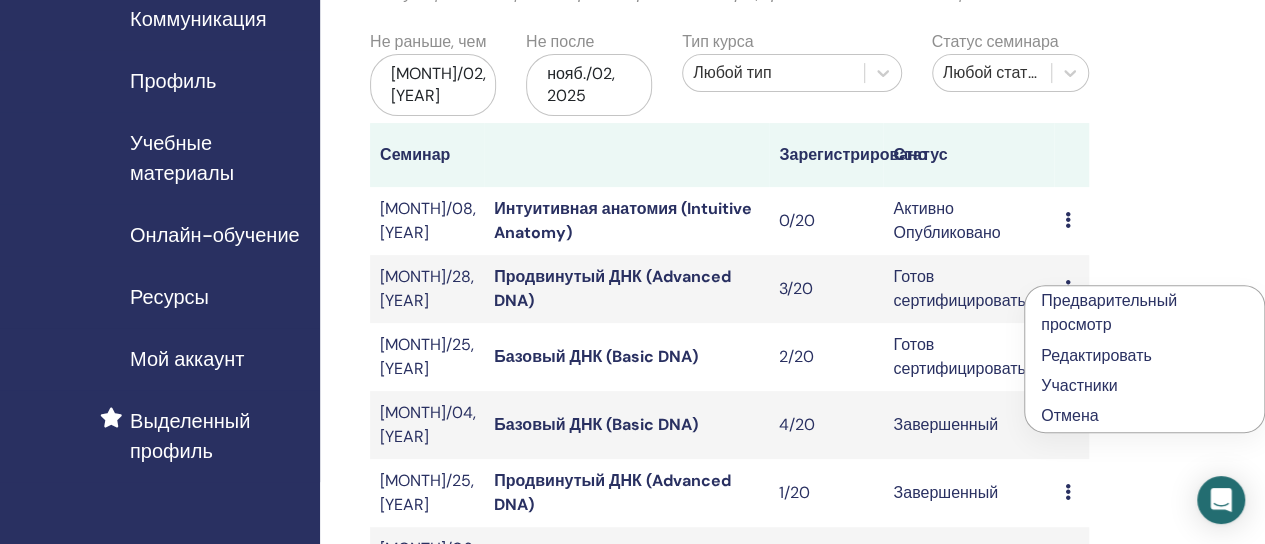 click on "Участники" at bounding box center [1079, 385] 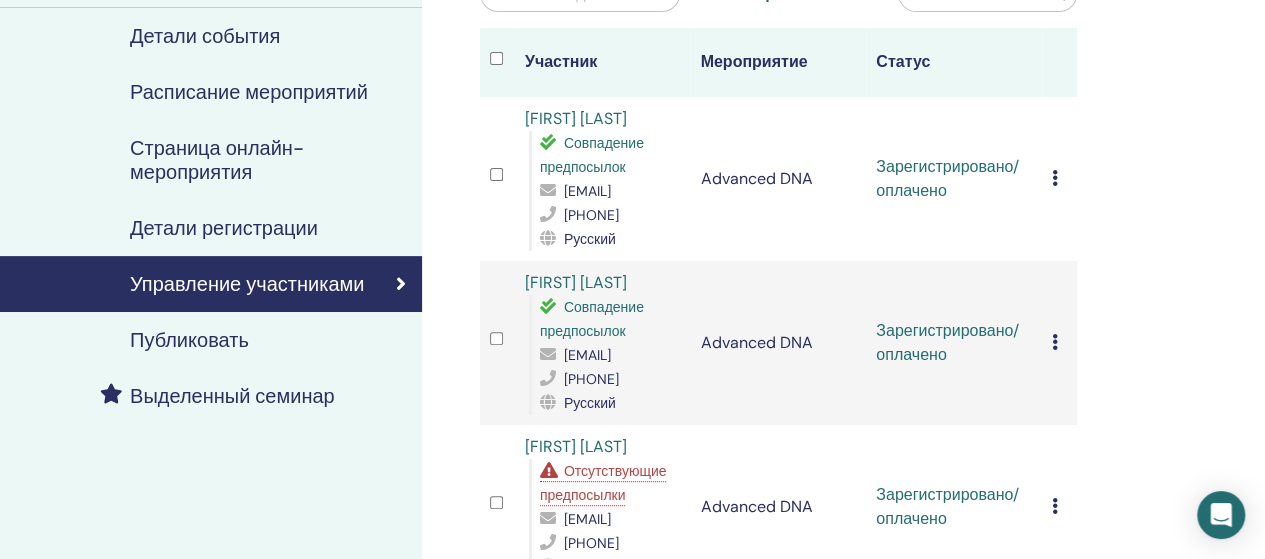 scroll, scrollTop: 200, scrollLeft: 0, axis: vertical 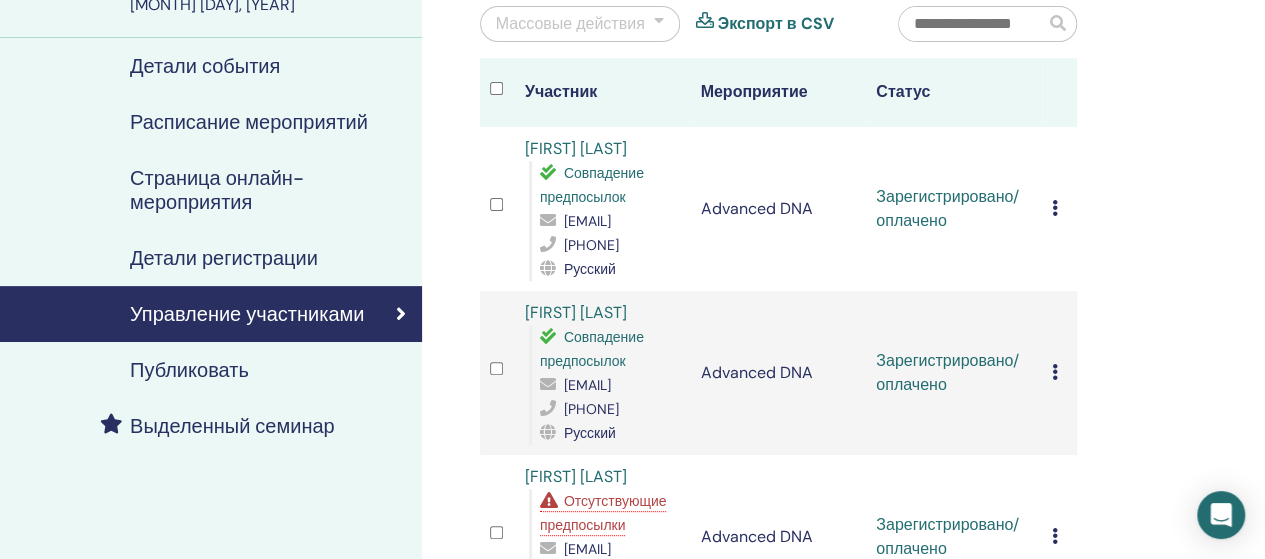 click at bounding box center [1055, 208] 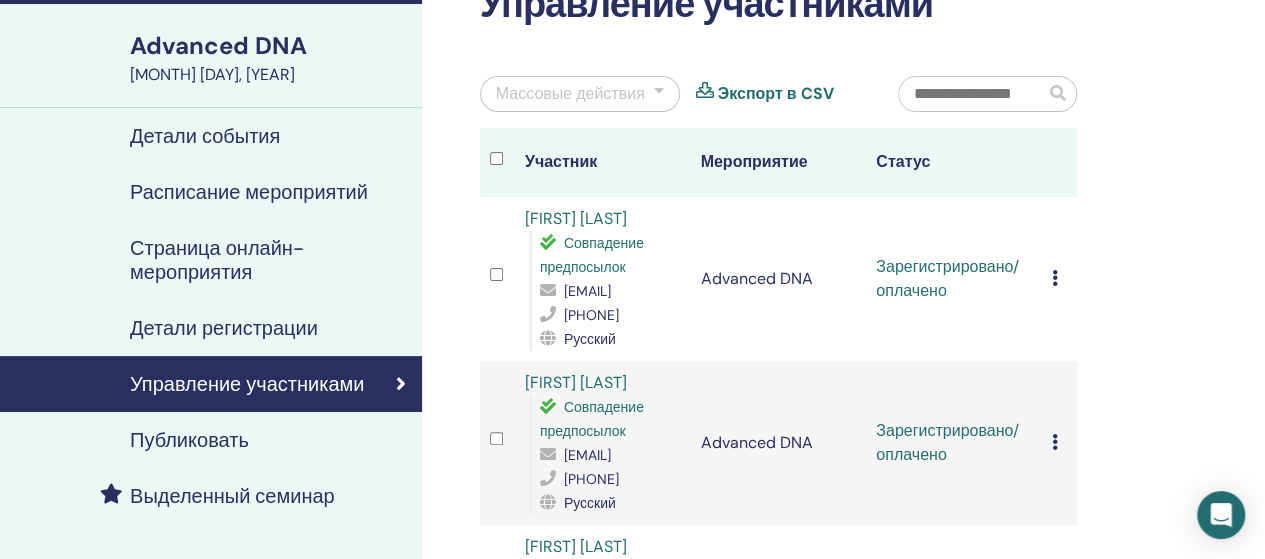 scroll, scrollTop: 100, scrollLeft: 0, axis: vertical 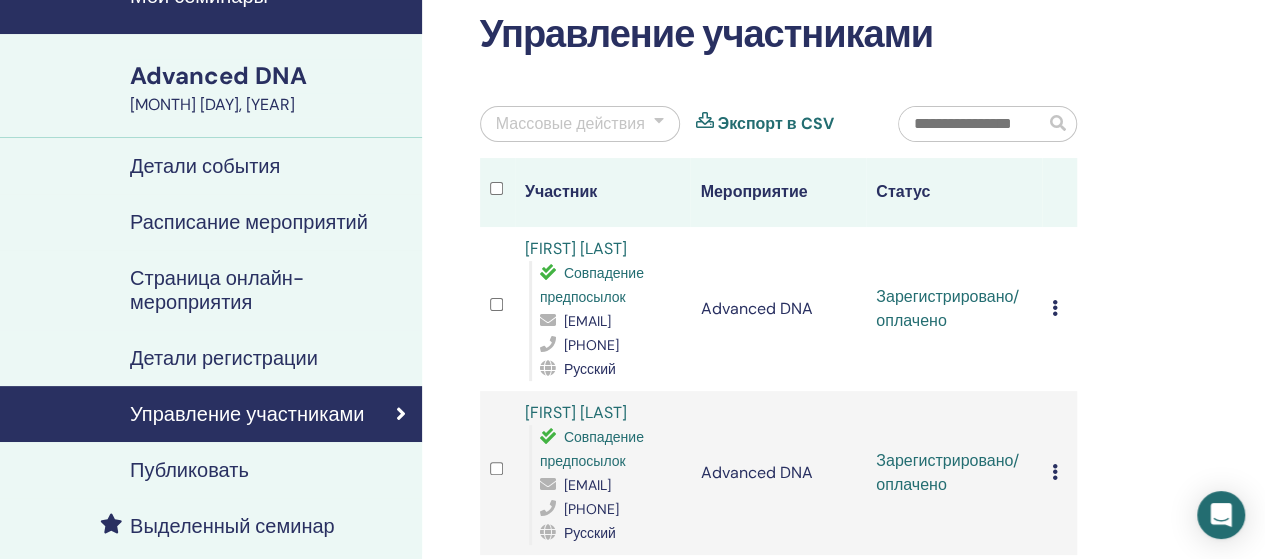 click on "[FIRST] [LAST]" at bounding box center [576, 248] 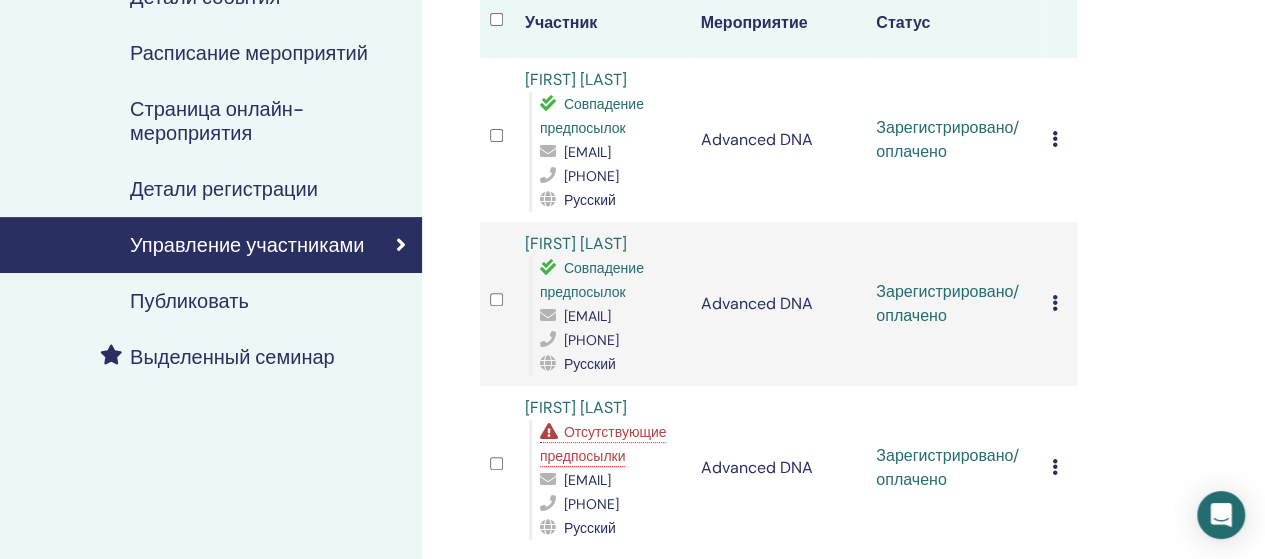 scroll, scrollTop: 300, scrollLeft: 0, axis: vertical 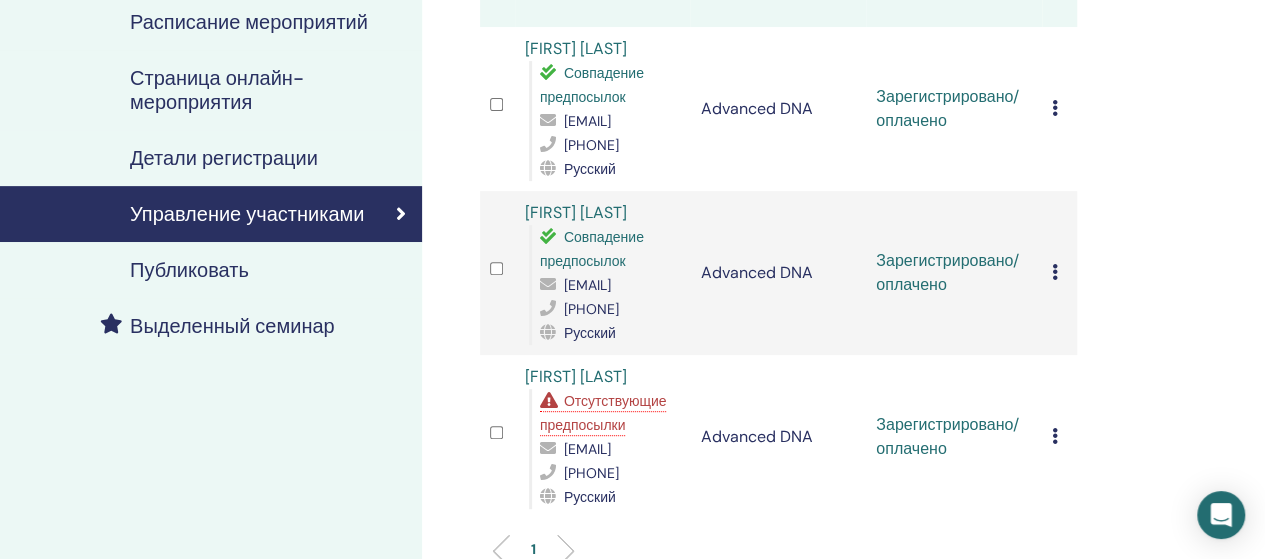 click at bounding box center (1055, 272) 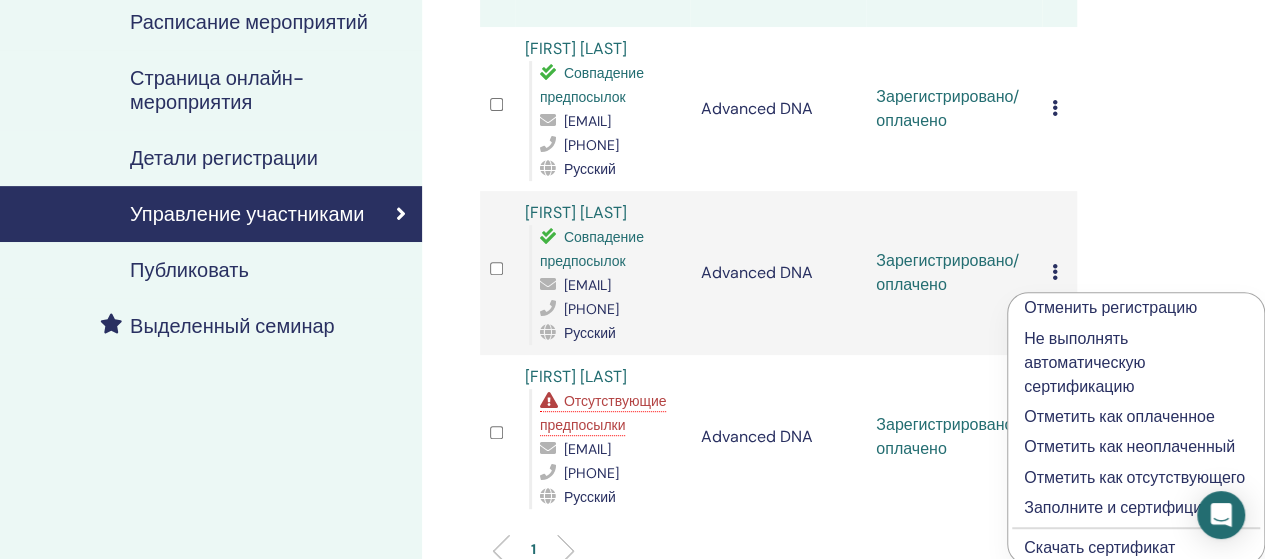 click on "Скачать сертификат" at bounding box center (1099, 547) 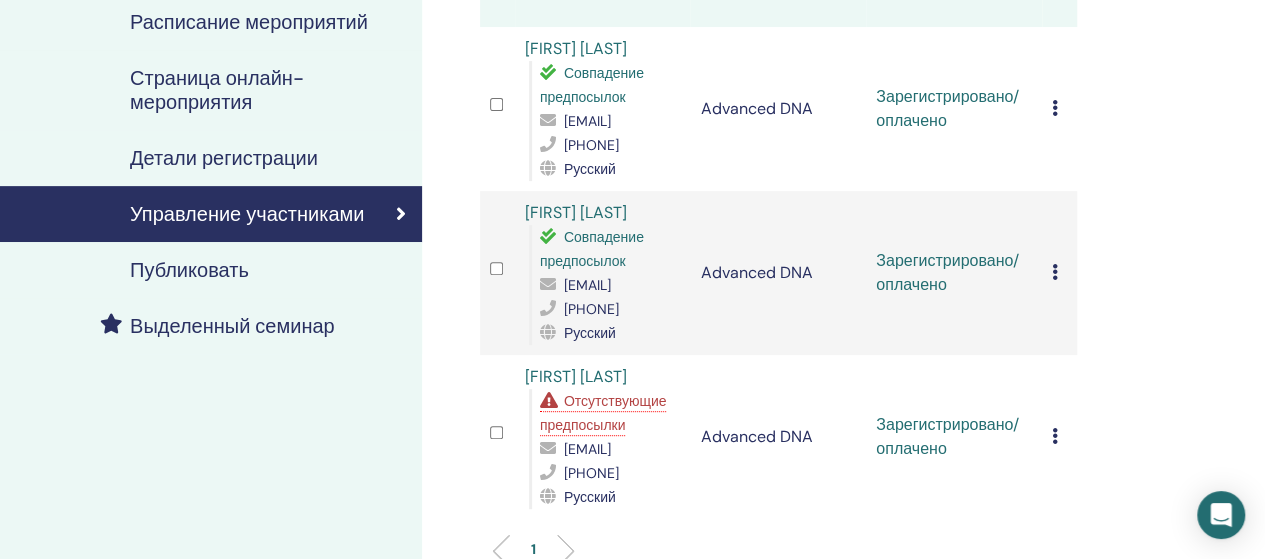 click at bounding box center (1055, 436) 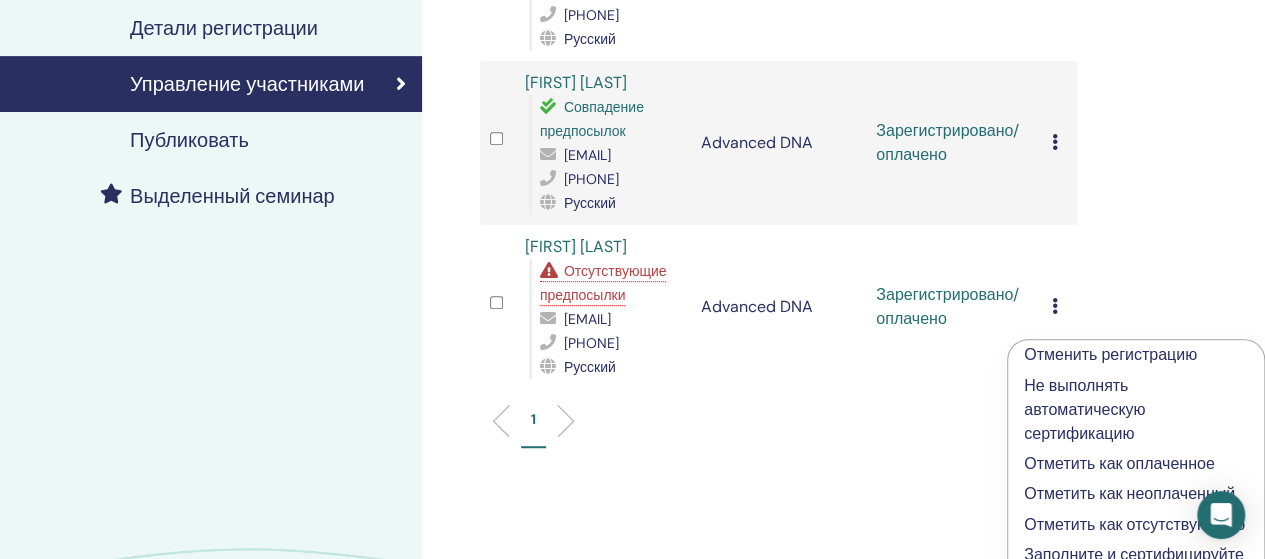 scroll, scrollTop: 600, scrollLeft: 0, axis: vertical 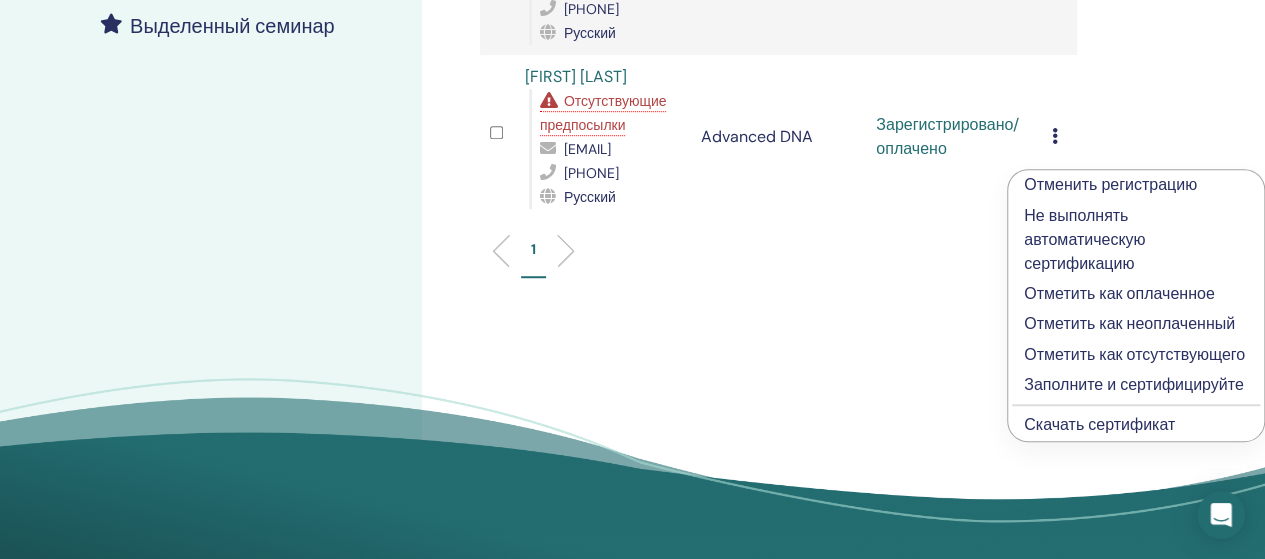 click on "Скачать сертификат" at bounding box center (1099, 424) 